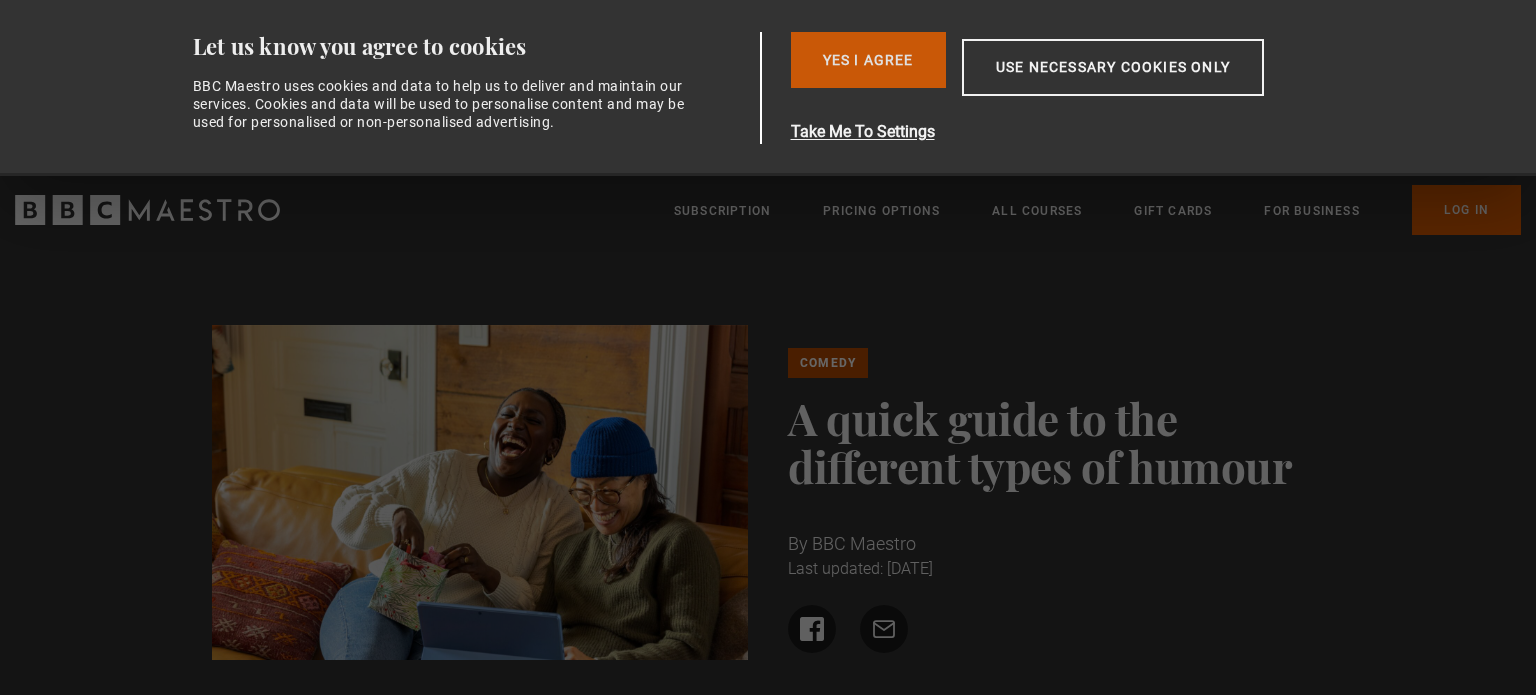 scroll, scrollTop: 0, scrollLeft: 0, axis: both 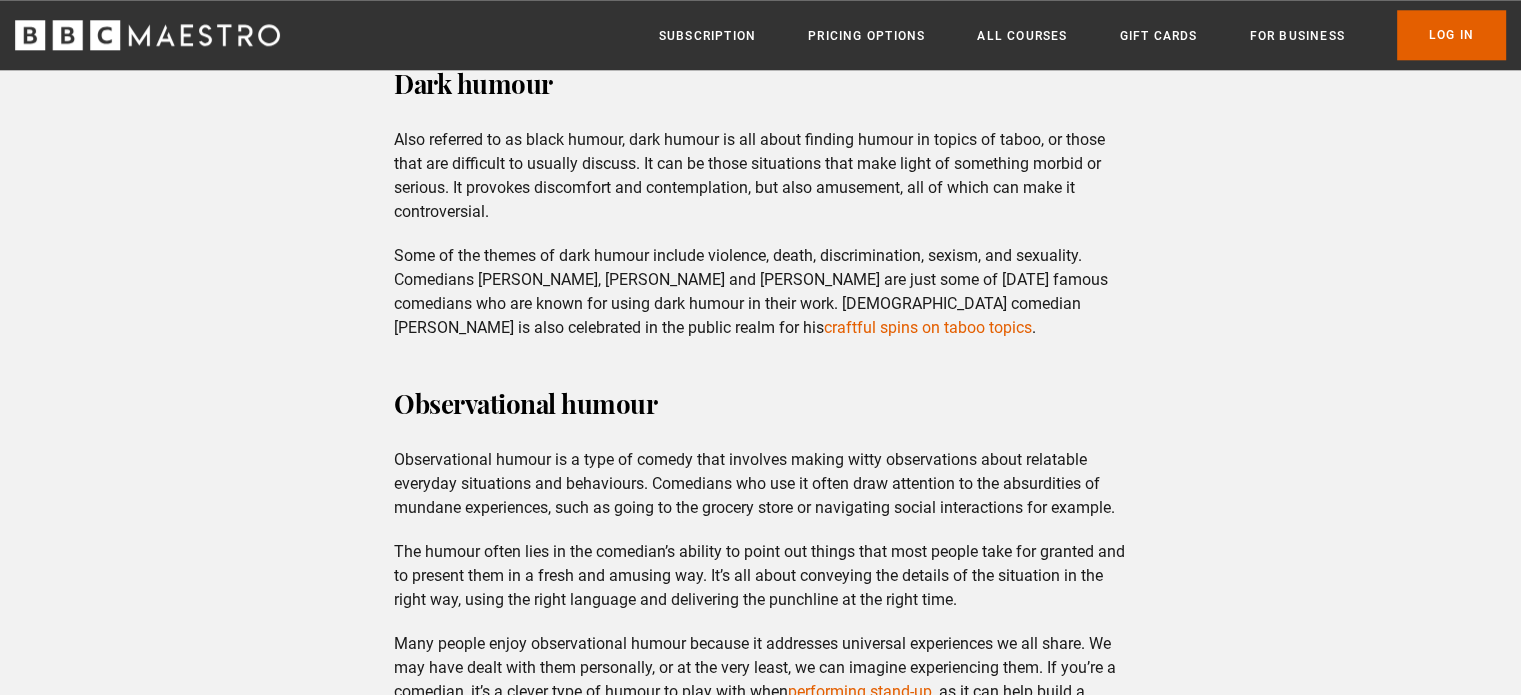click on "Observational humour is a type of comedy that involves making witty observations about relatable everyday situations and behaviours. Comedians who use it often draw attention to the absurdities of mundane experiences, such as going to the grocery store or navigating social interactions for example." at bounding box center [760, 484] 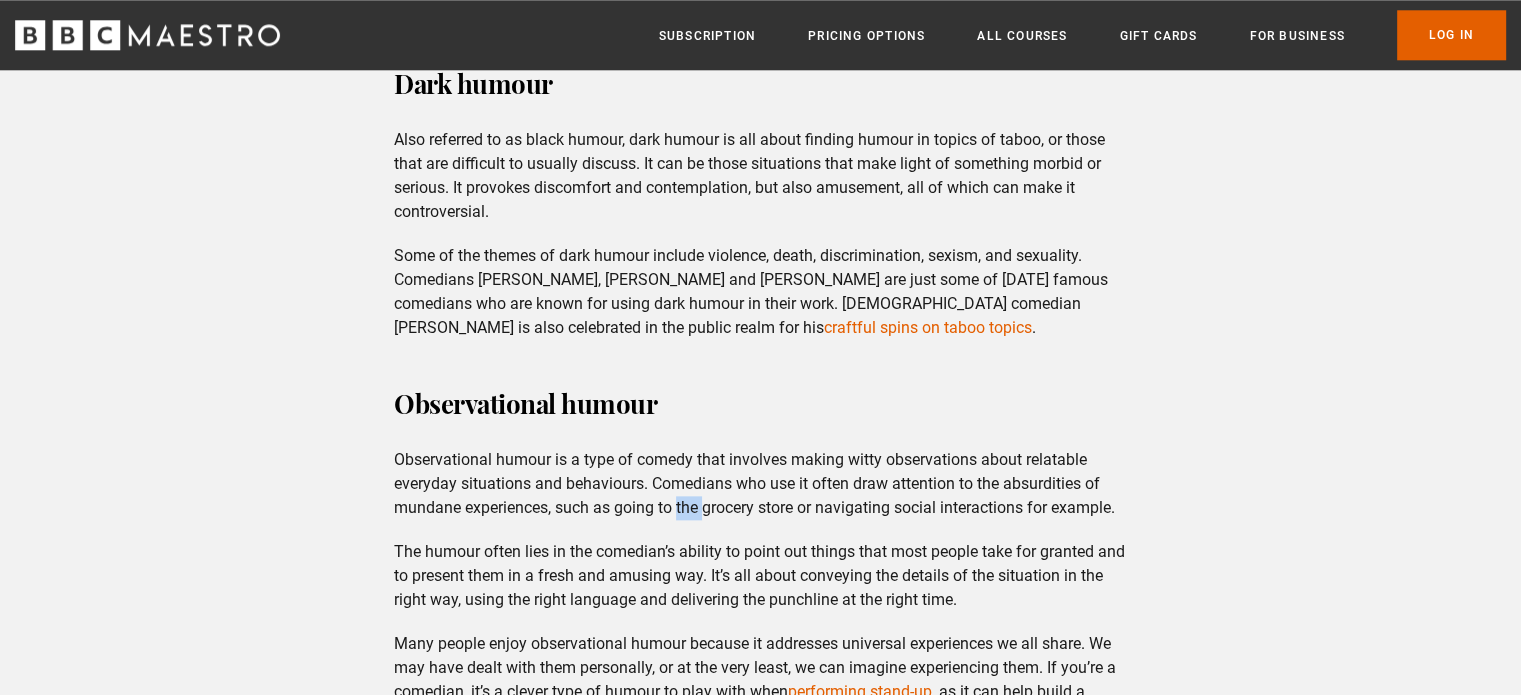 click on "Observational humour is a type of comedy that involves making witty observations about relatable everyday situations and behaviours. Comedians who use it often draw attention to the absurdities of mundane experiences, such as going to the grocery store or navigating social interactions for example." at bounding box center [760, 484] 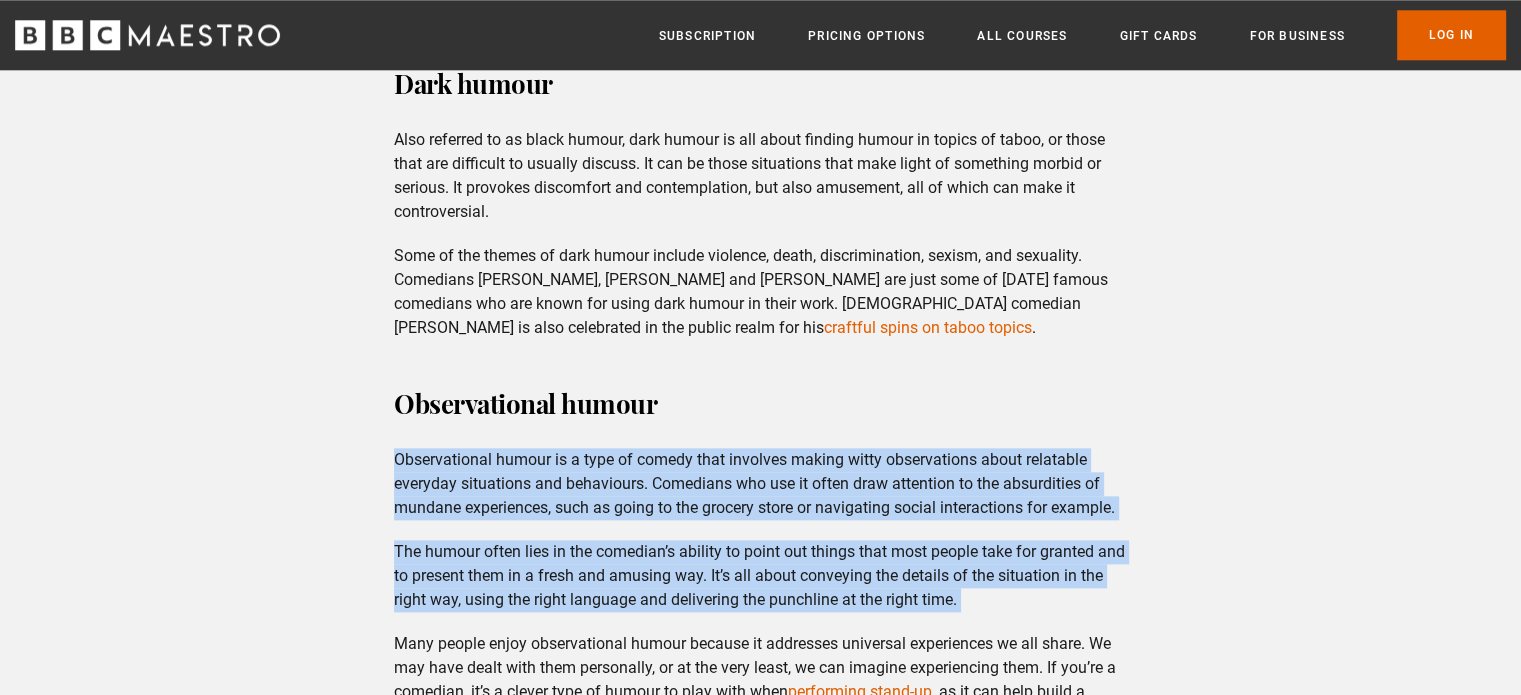 drag, startPoint x: 688, startPoint y: 493, endPoint x: 678, endPoint y: 595, distance: 102.48902 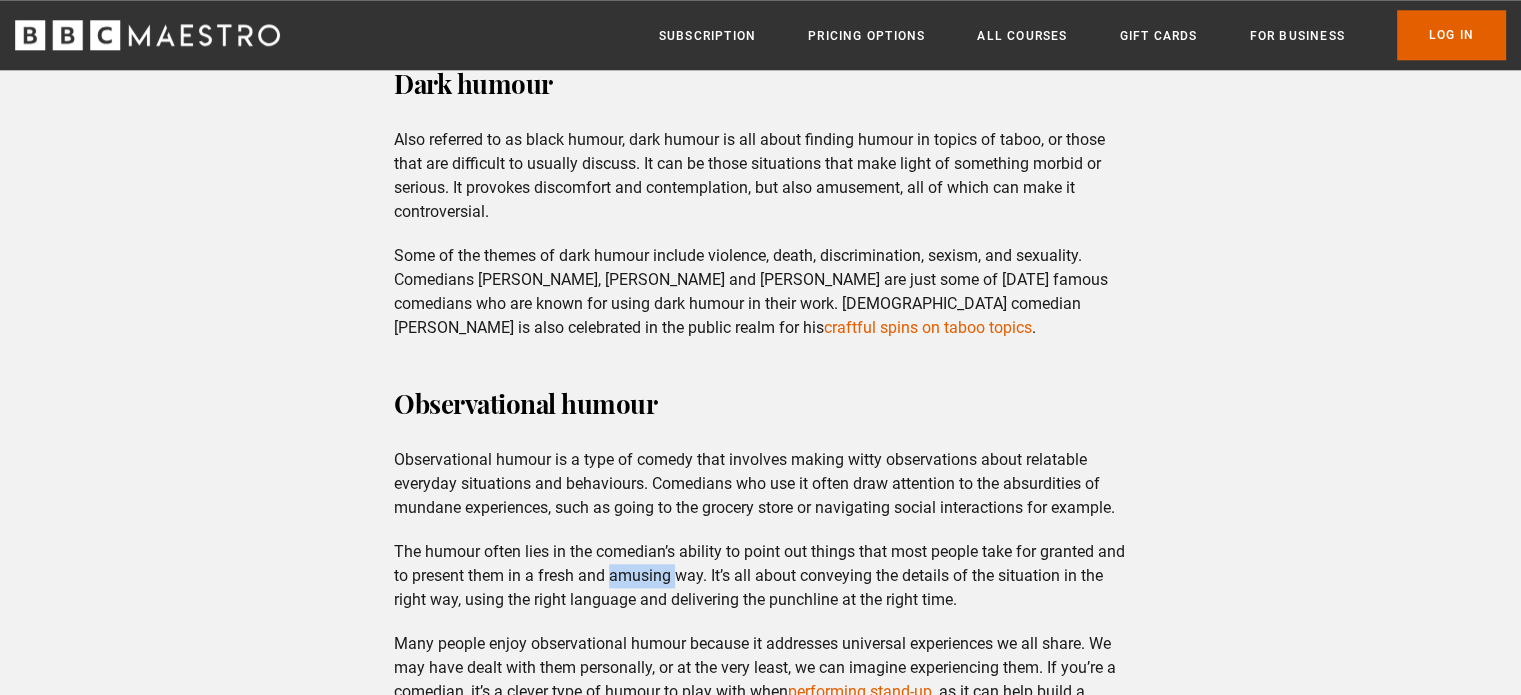 click on "The humour often lies in the comedian’s ability to point out things that most people take for granted and to present them in a fresh and amusing way. It’s all about conveying the details of the situation in the right way, using the right language and delivering the punchline at the right time." at bounding box center [760, 576] 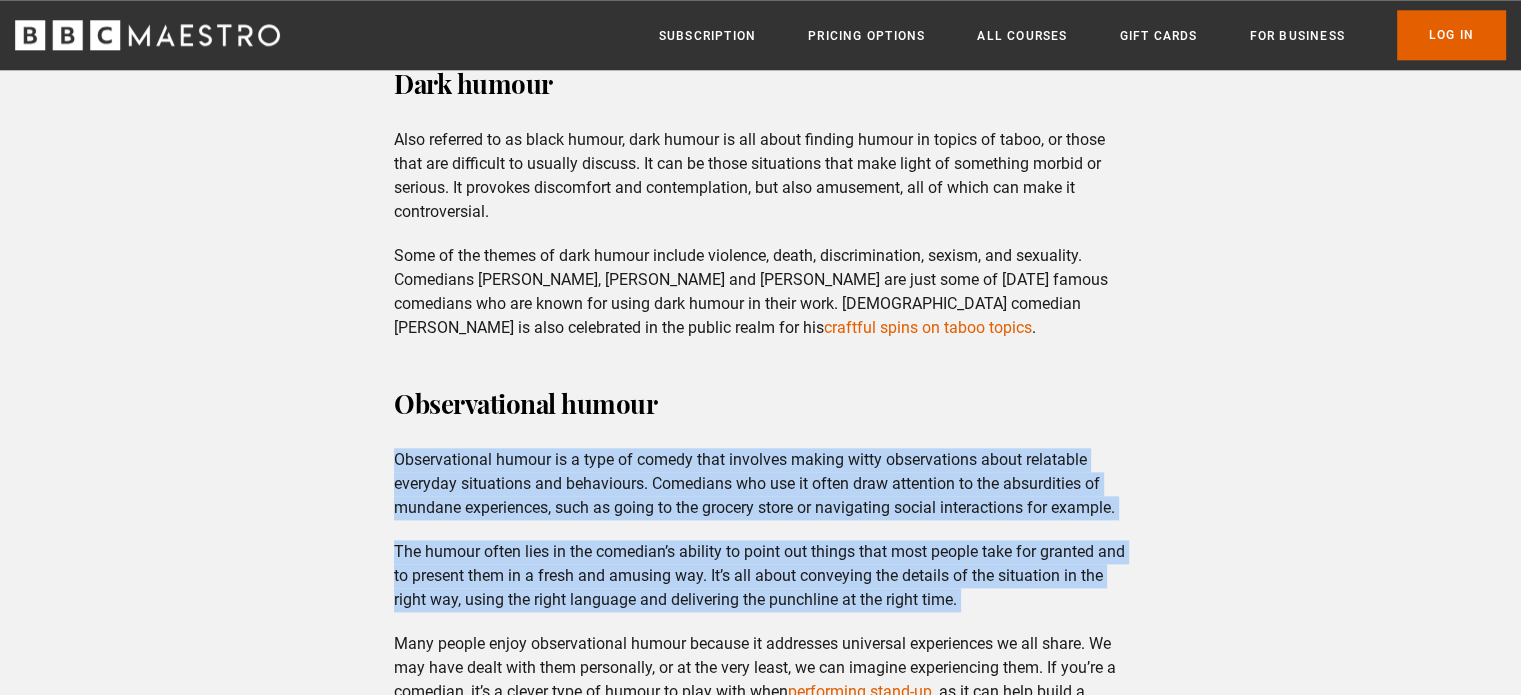 drag, startPoint x: 678, startPoint y: 595, endPoint x: 701, endPoint y: 503, distance: 94.83143 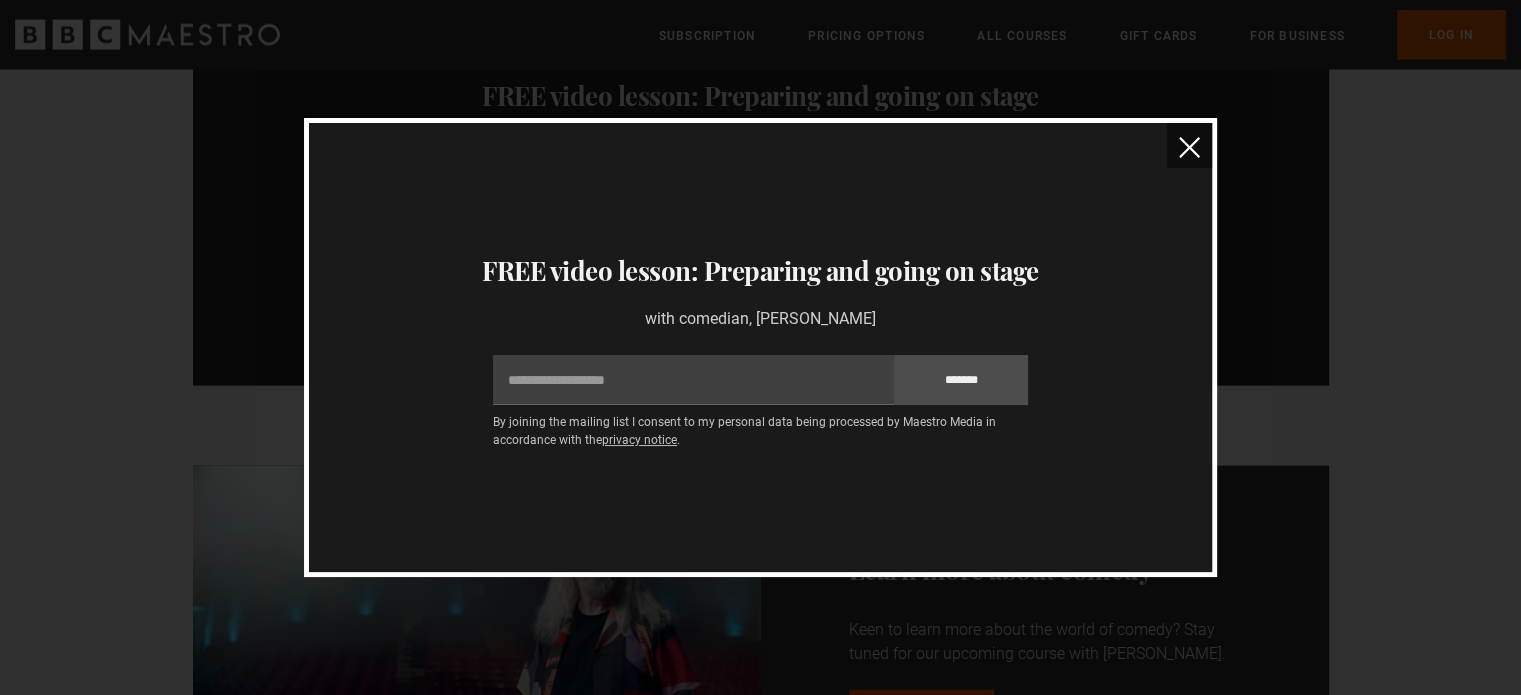 scroll, scrollTop: 4390, scrollLeft: 0, axis: vertical 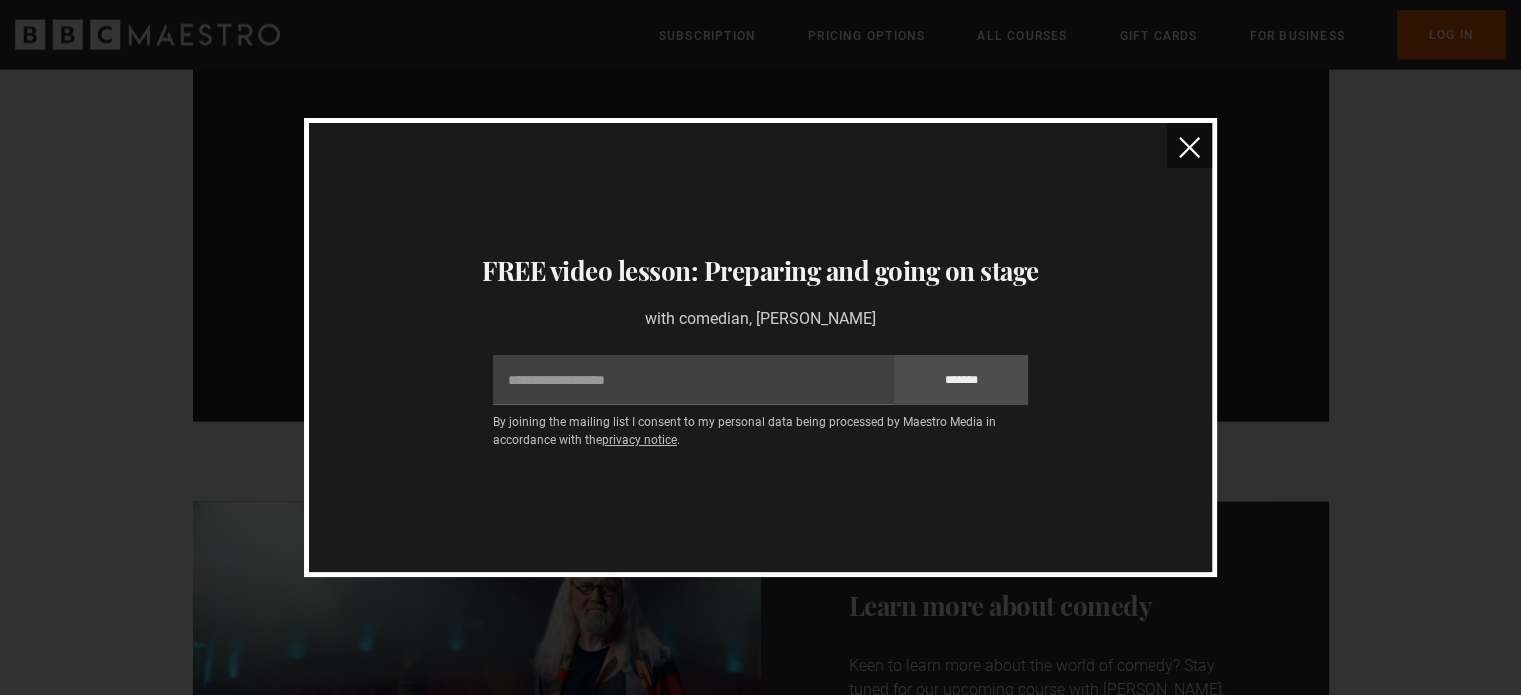 click at bounding box center [1189, 147] 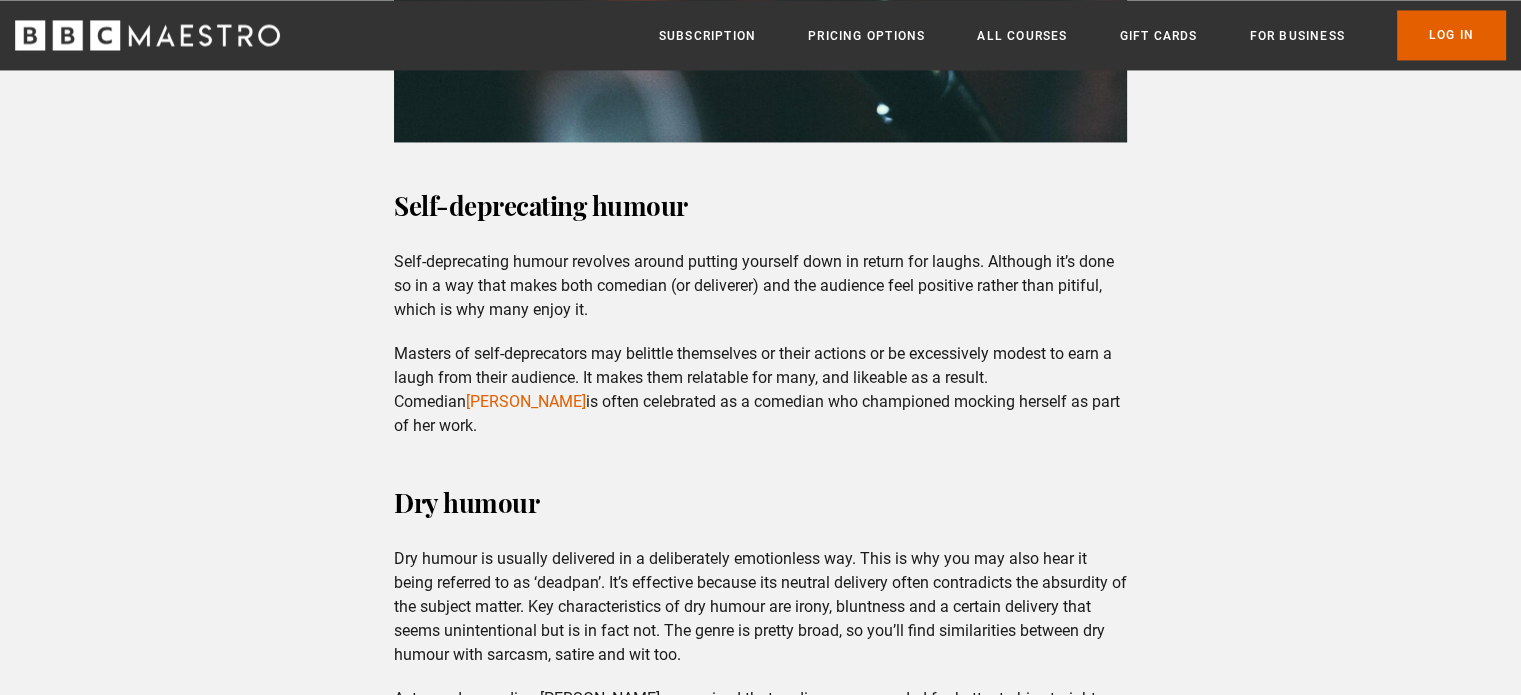 scroll, scrollTop: 3343, scrollLeft: 0, axis: vertical 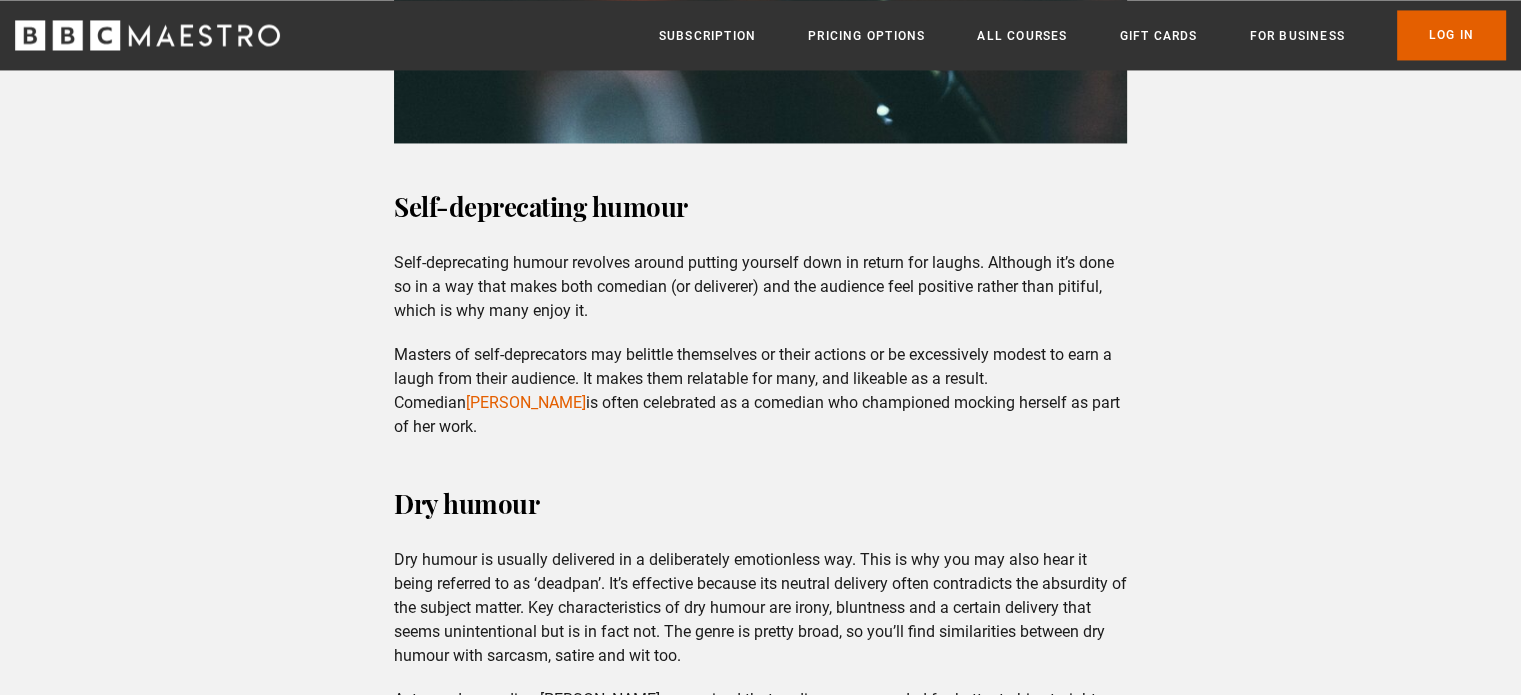 click on "Self-deprecating humour revolves around putting yourself down in return for laughs. Although it’s done so in a way that makes both comedian (or deliverer) and the audience feel positive rather than pitiful, which is why many enjoy it." at bounding box center [760, 287] 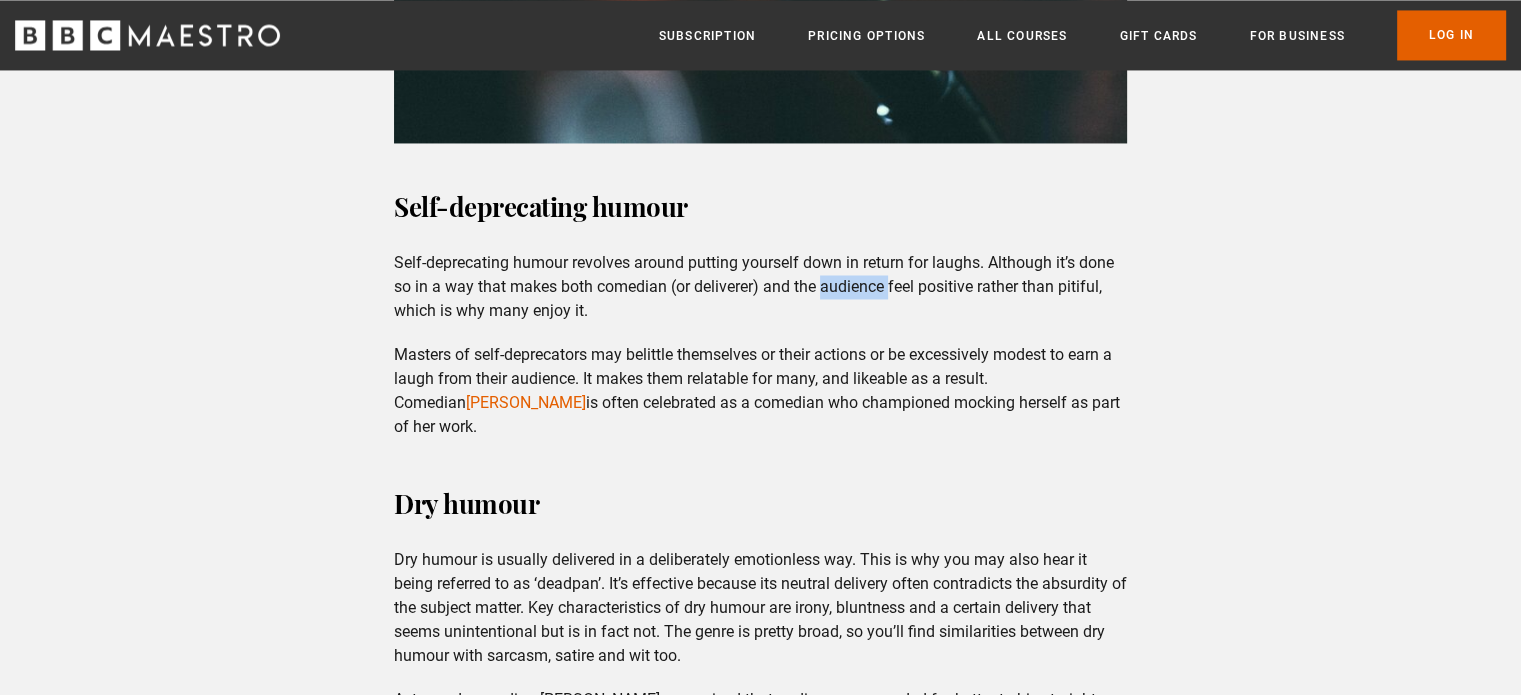 click on "Self-deprecating humour revolves around putting yourself down in return for laughs. Although it’s done so in a way that makes both comedian (or deliverer) and the audience feel positive rather than pitiful, which is why many enjoy it." at bounding box center [760, 287] 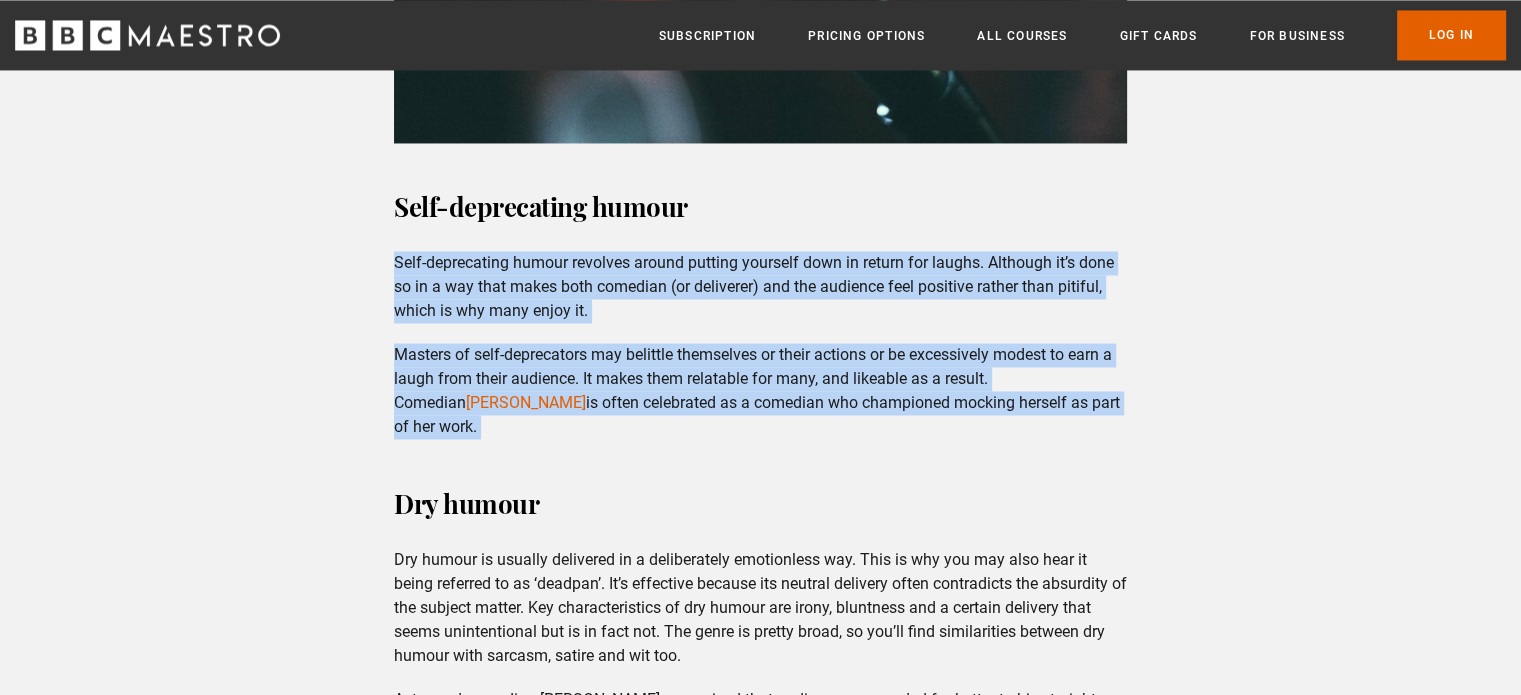 drag, startPoint x: 896, startPoint y: 262, endPoint x: 902, endPoint y: 319, distance: 57.31492 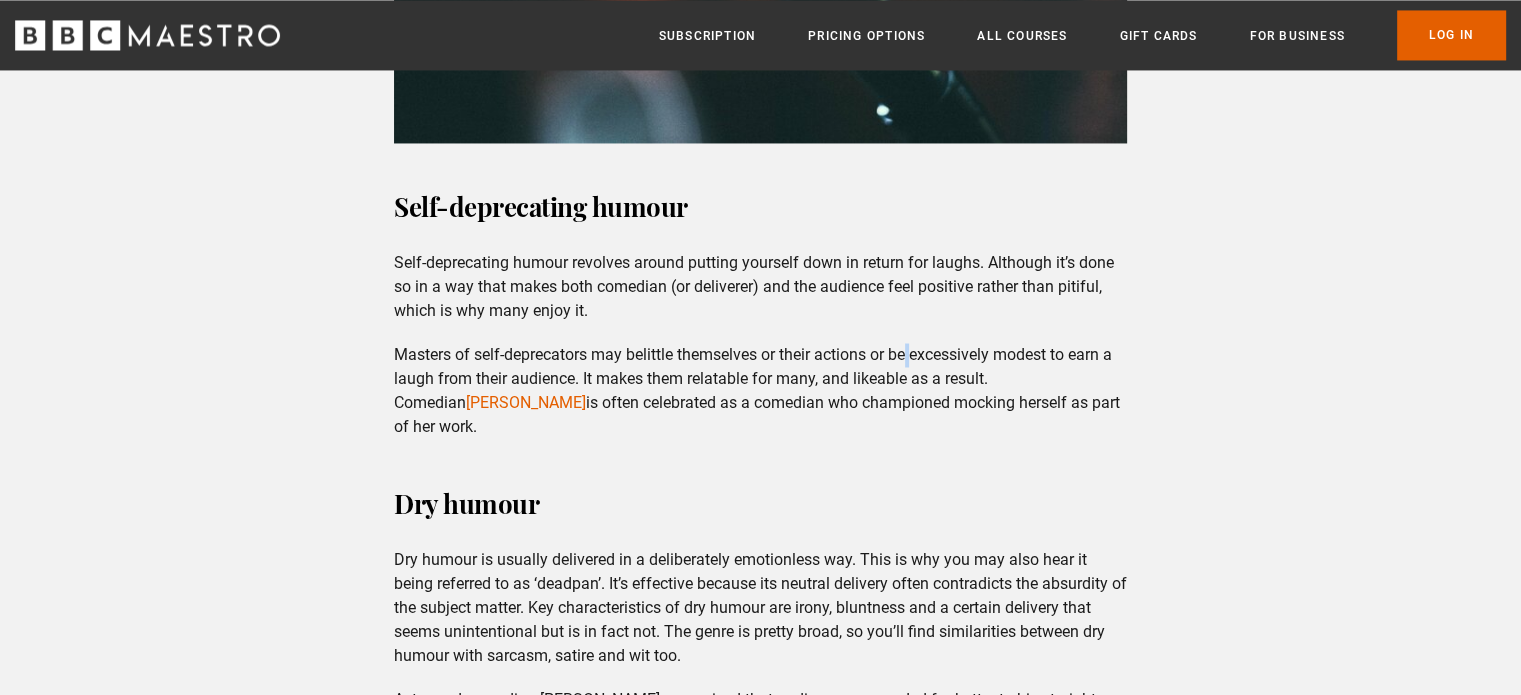 click on "Masters of self-deprecators may belittle themselves or their actions or be excessively modest to earn a laugh from their audience. It makes them relatable for many, and likeable as a result. Comedian  [PERSON_NAME]  is often celebrated as a comedian who championed mocking herself as part of her work." at bounding box center (760, 391) 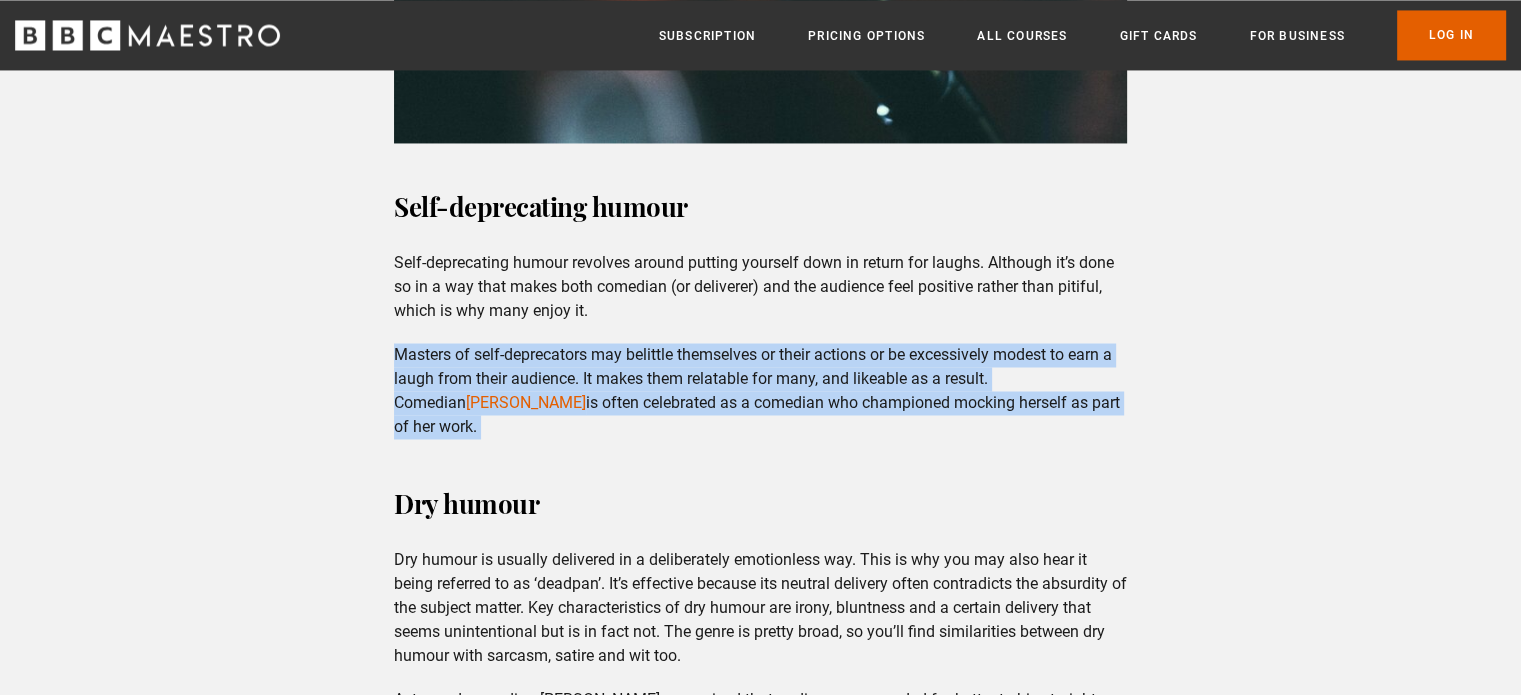 click on "Masters of self-deprecators may belittle themselves or their actions or be excessively modest to earn a laugh from their audience. It makes them relatable for many, and likeable as a result. Comedian  [PERSON_NAME]  is often celebrated as a comedian who championed mocking herself as part of her work." at bounding box center [760, 391] 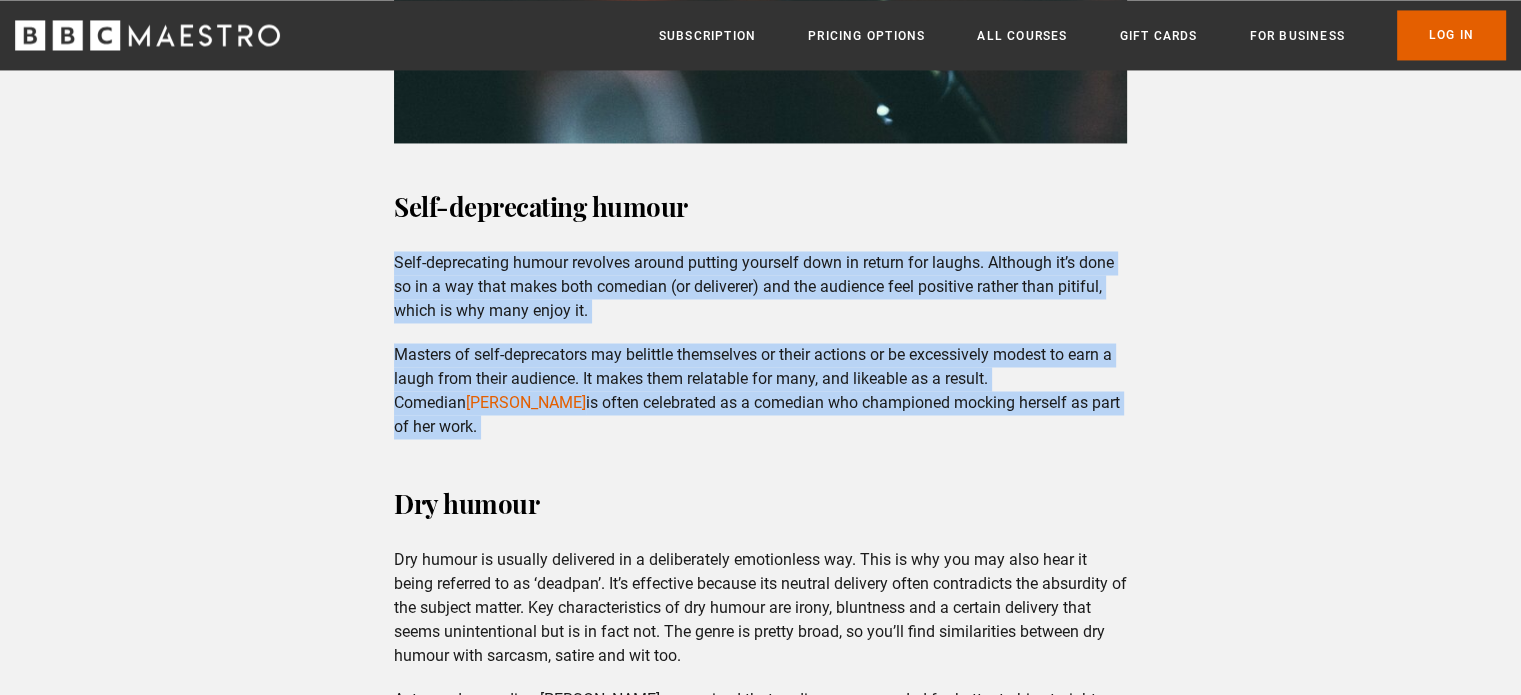 drag, startPoint x: 902, startPoint y: 319, endPoint x: 914, endPoint y: 250, distance: 70.035706 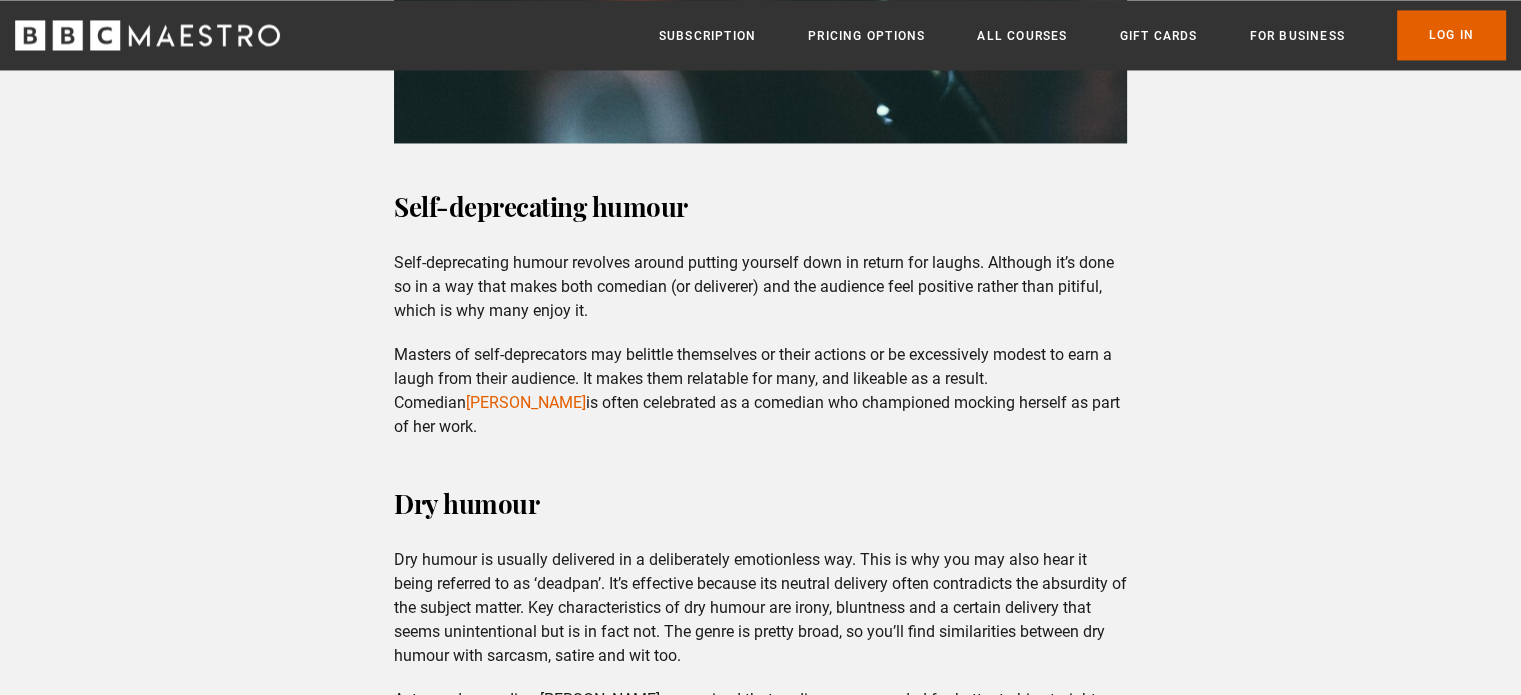 click on "Self-deprecating humour revolves around putting yourself down in return for laughs. Although it’s done so in a way that makes both comedian (or deliverer) and the audience feel positive rather than pitiful, which is why many enjoy it." at bounding box center (760, 287) 